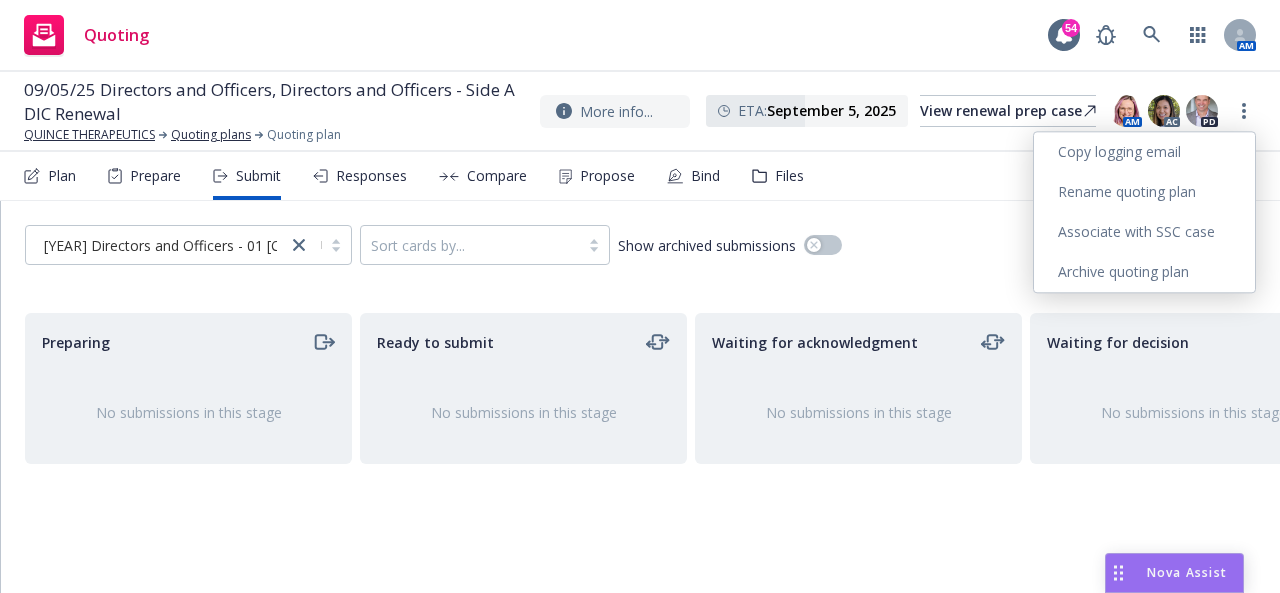 scroll, scrollTop: 0, scrollLeft: 0, axis: both 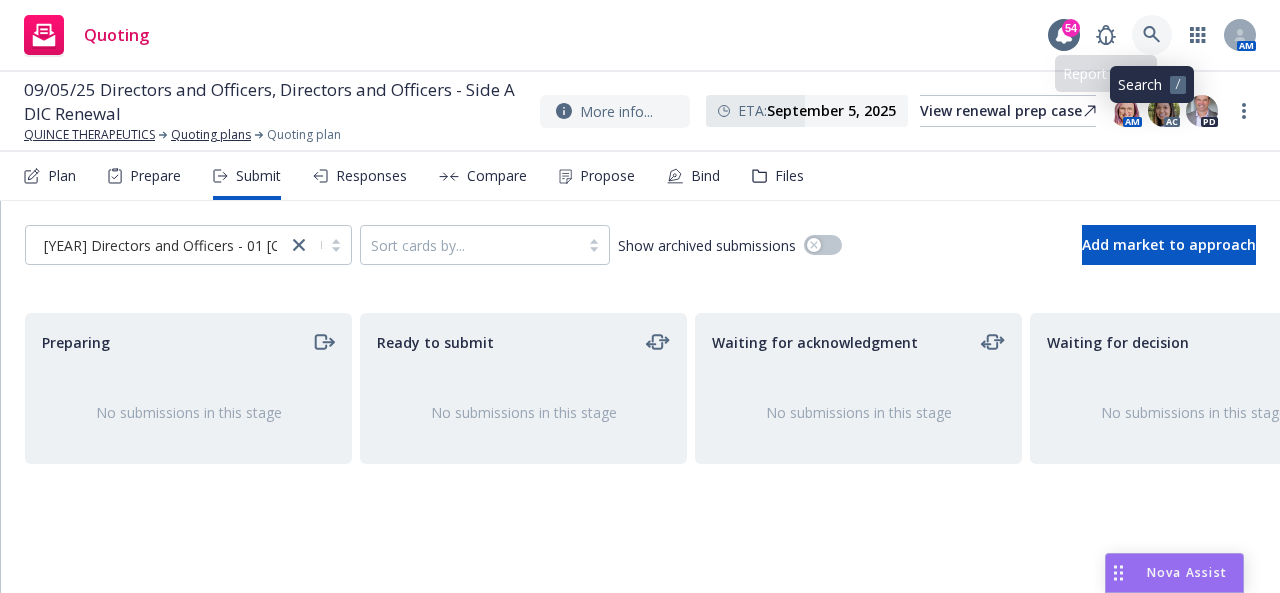 click 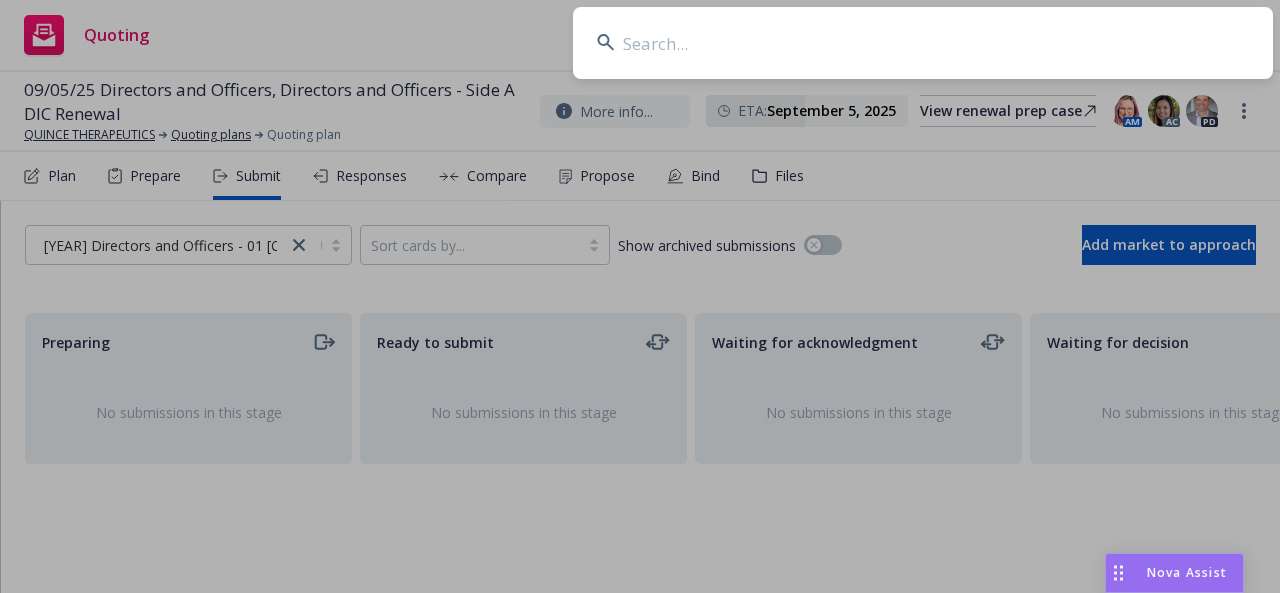 click at bounding box center [923, 43] 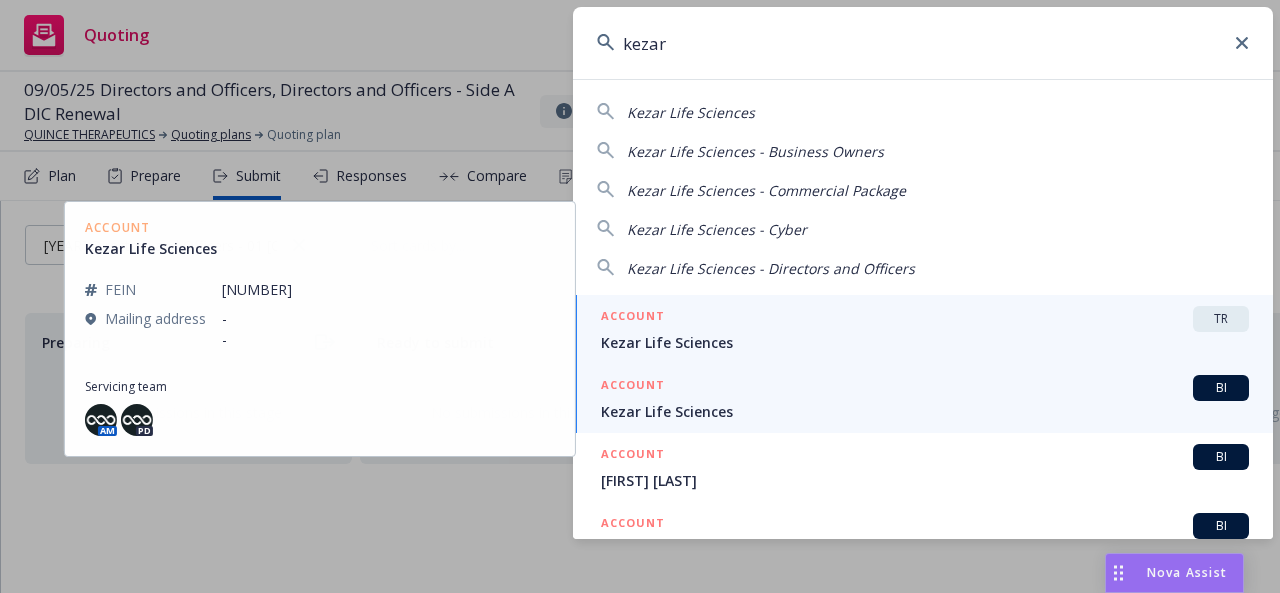type on "kezar" 